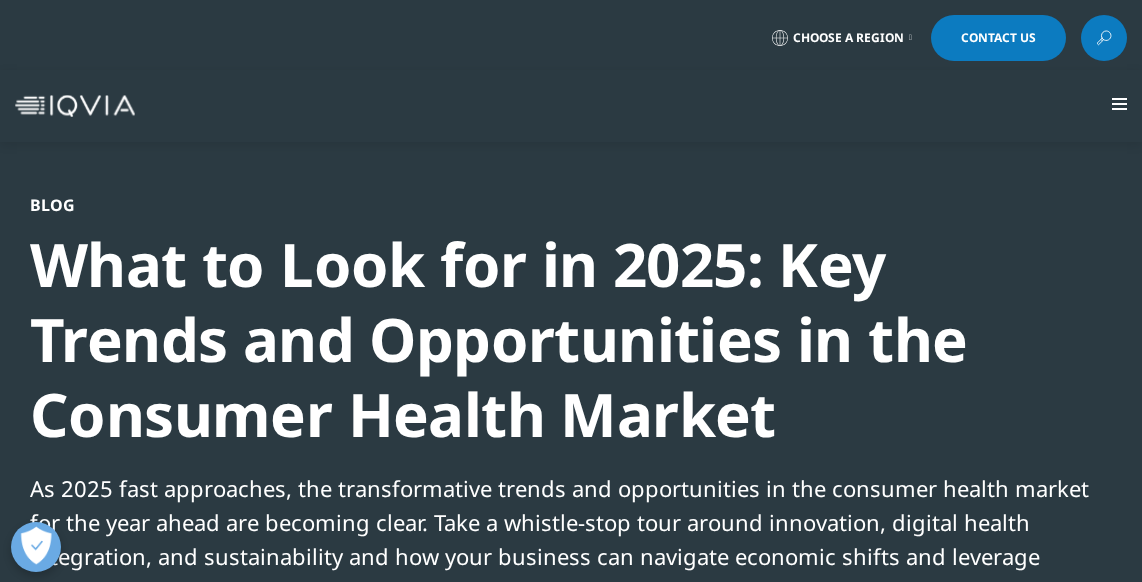 scroll, scrollTop: 90, scrollLeft: 0, axis: vertical 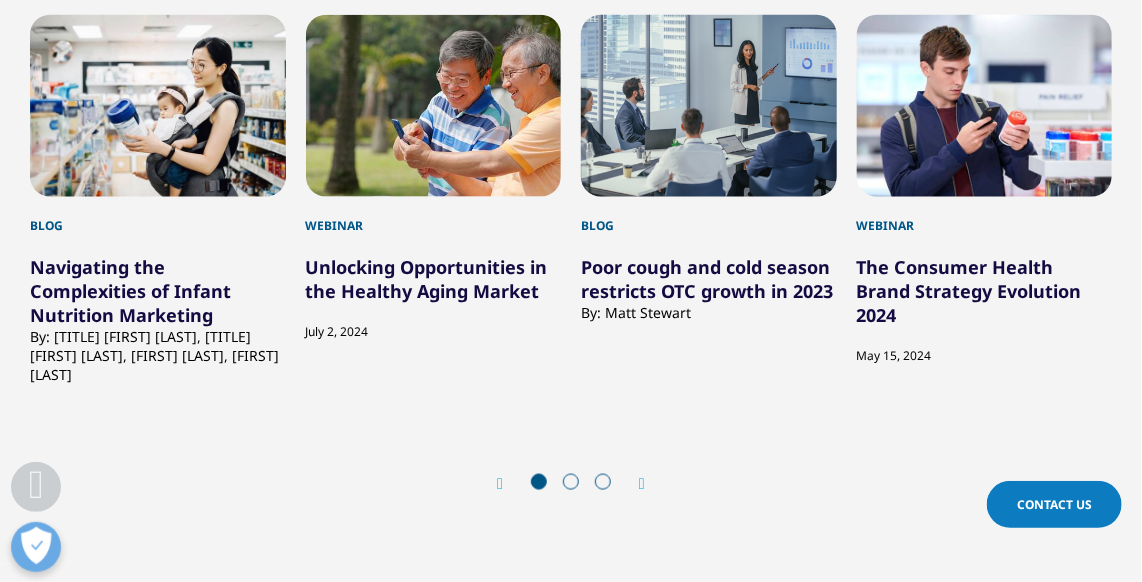 click at bounding box center [642, 484] 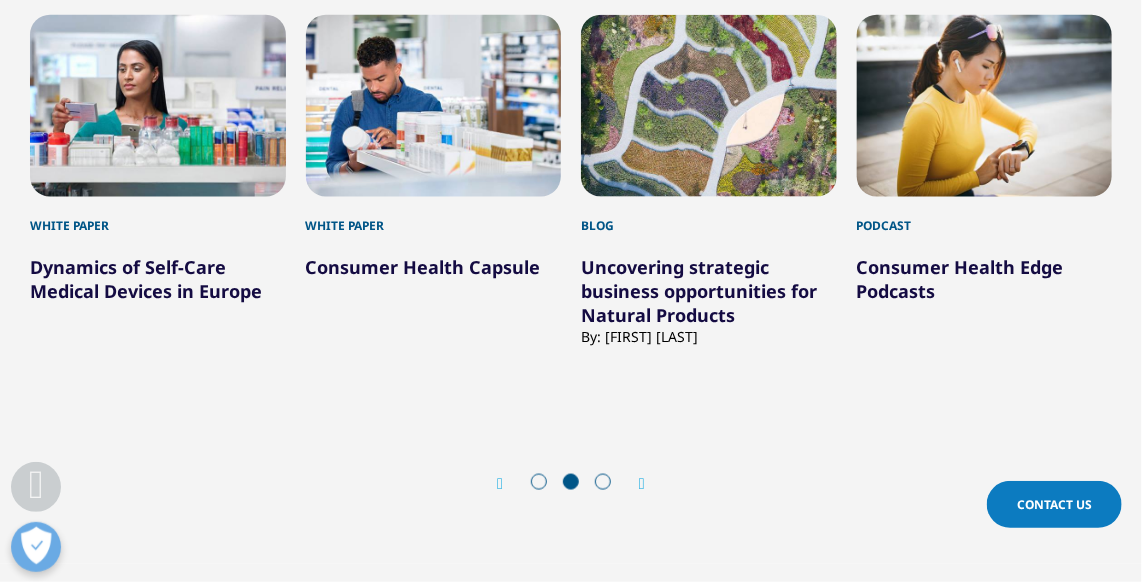click on "Consumer Health Capsule" at bounding box center (423, 267) 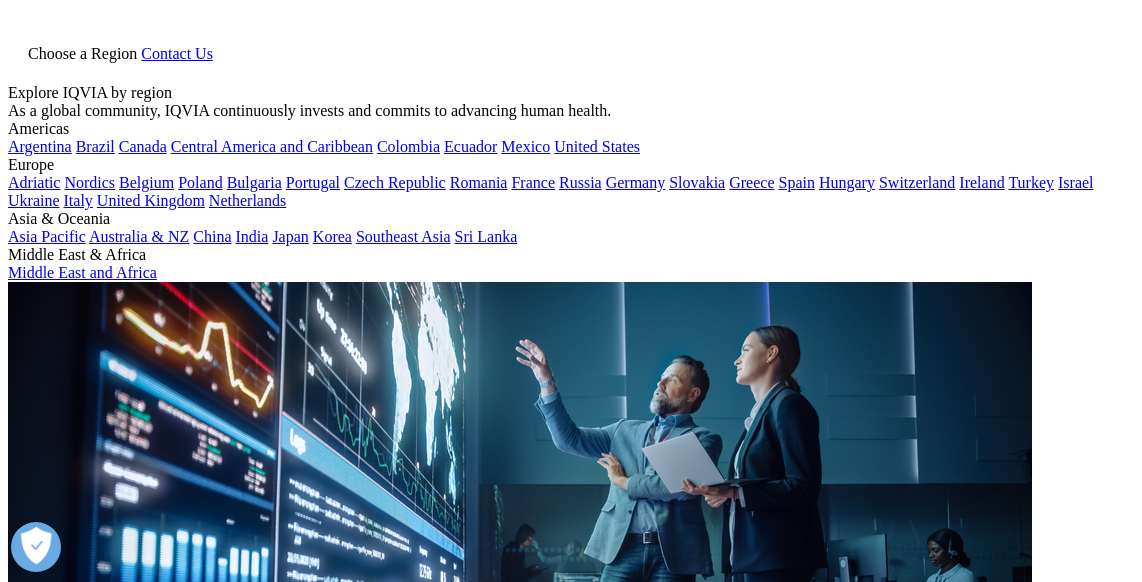 scroll, scrollTop: 0, scrollLeft: 0, axis: both 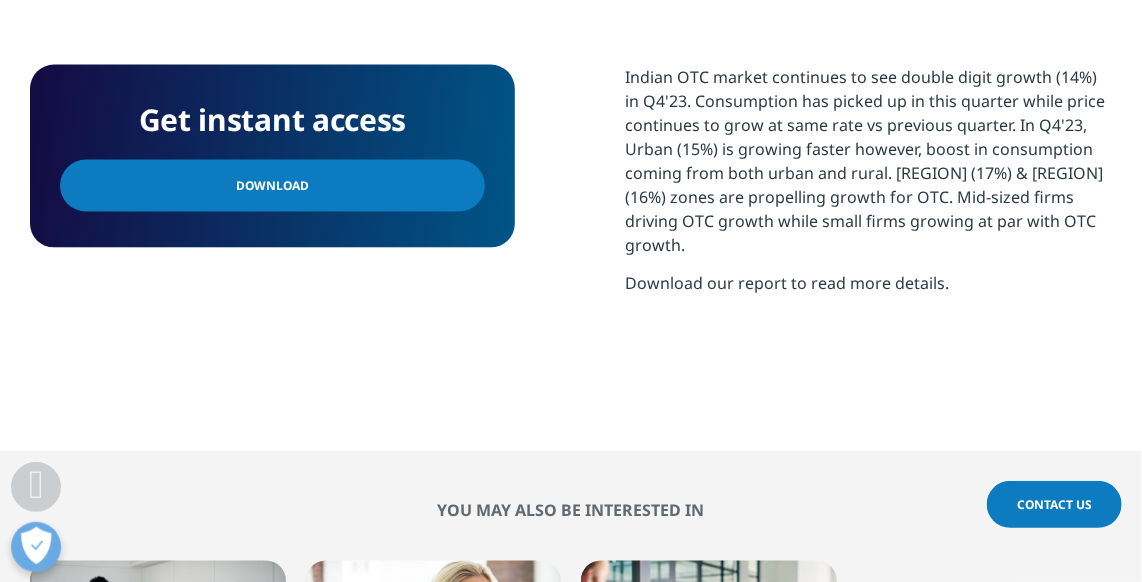 click on "Download" at bounding box center [272, 186] 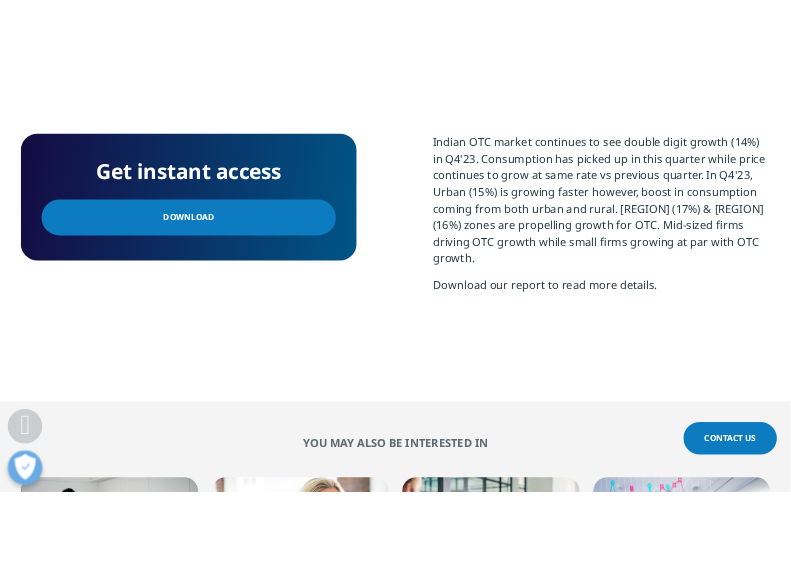 scroll, scrollTop: 1166, scrollLeft: 0, axis: vertical 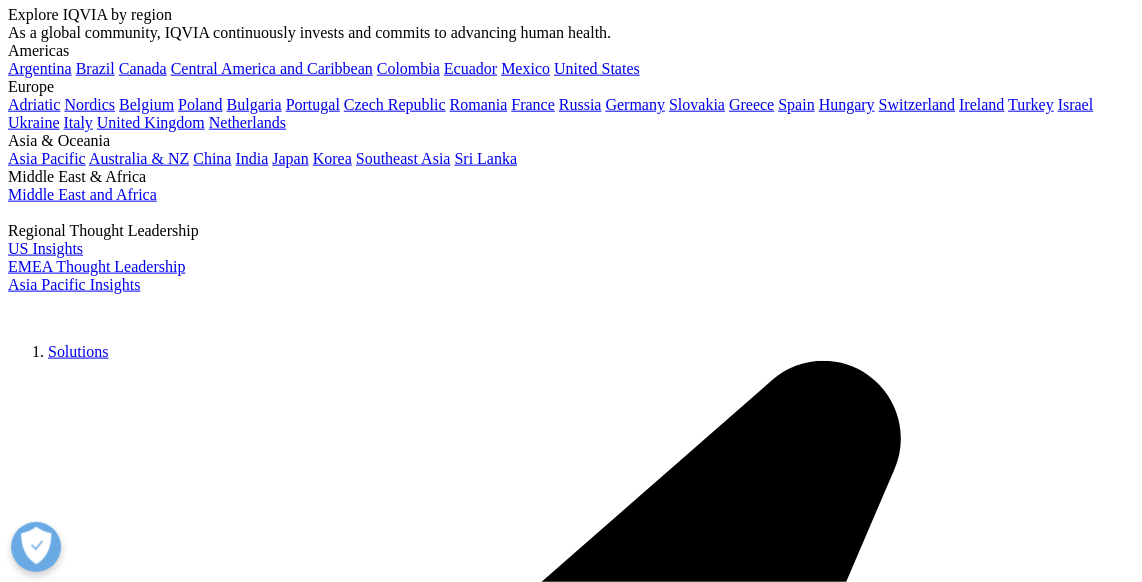 click on "Unlocking Opportunities in the Healthy Aging Market" at bounding box center [120, 22366] 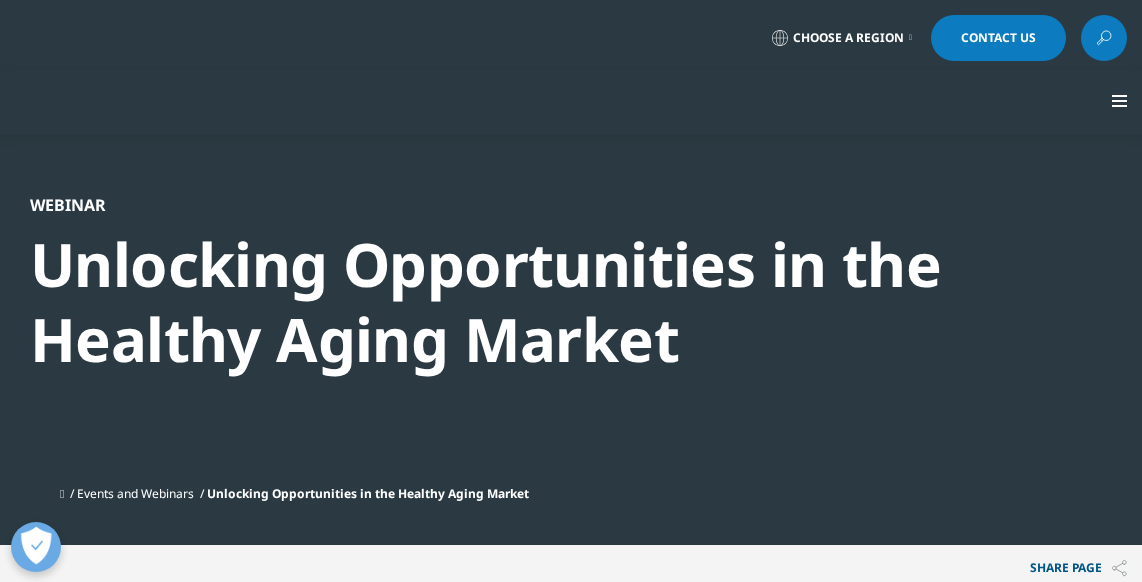 scroll, scrollTop: 0, scrollLeft: 0, axis: both 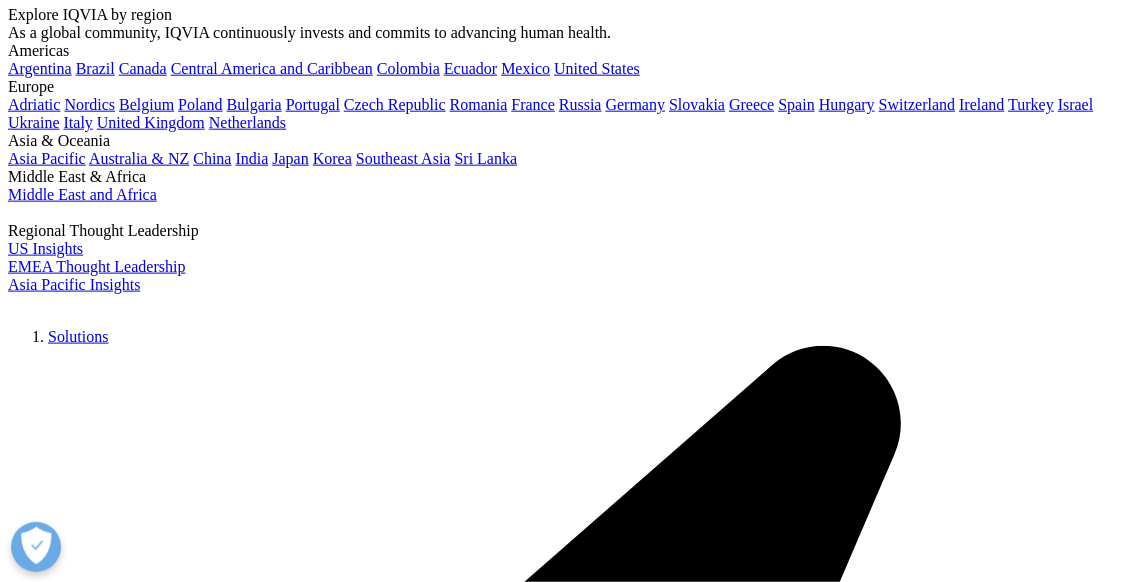 click on "The Consumer Health Brand Strategy Evolution 2024" at bounding box center [116, 19565] 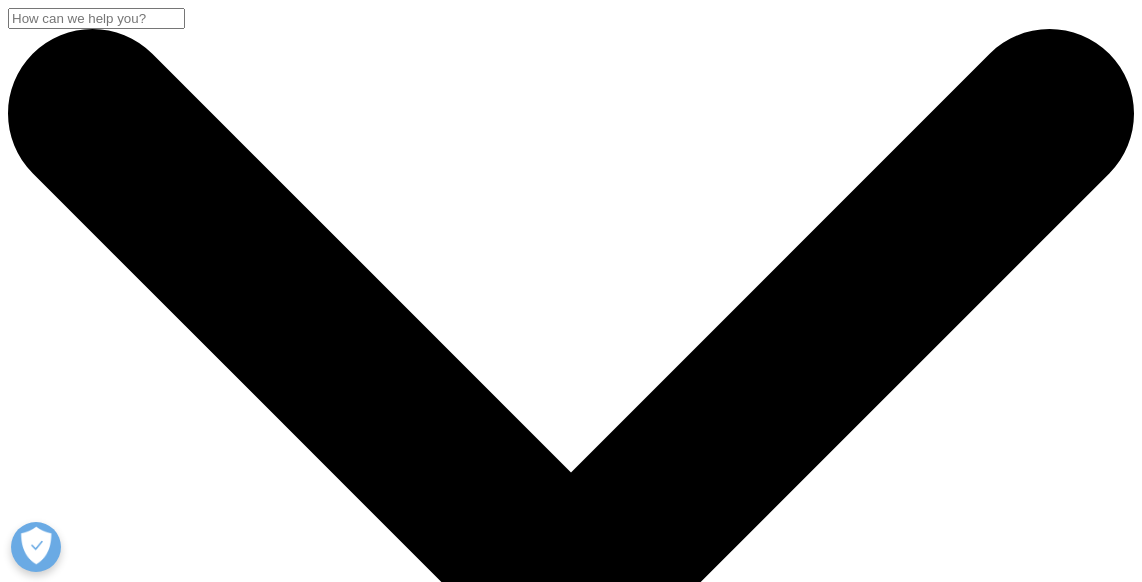 scroll, scrollTop: 0, scrollLeft: 0, axis: both 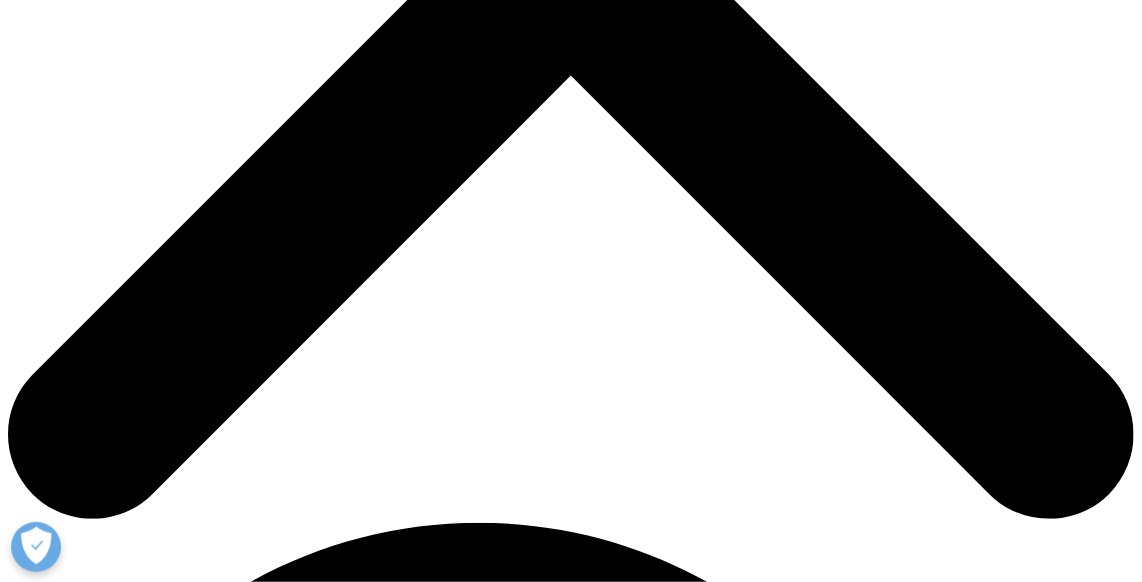 click at bounding box center [498, 21771] 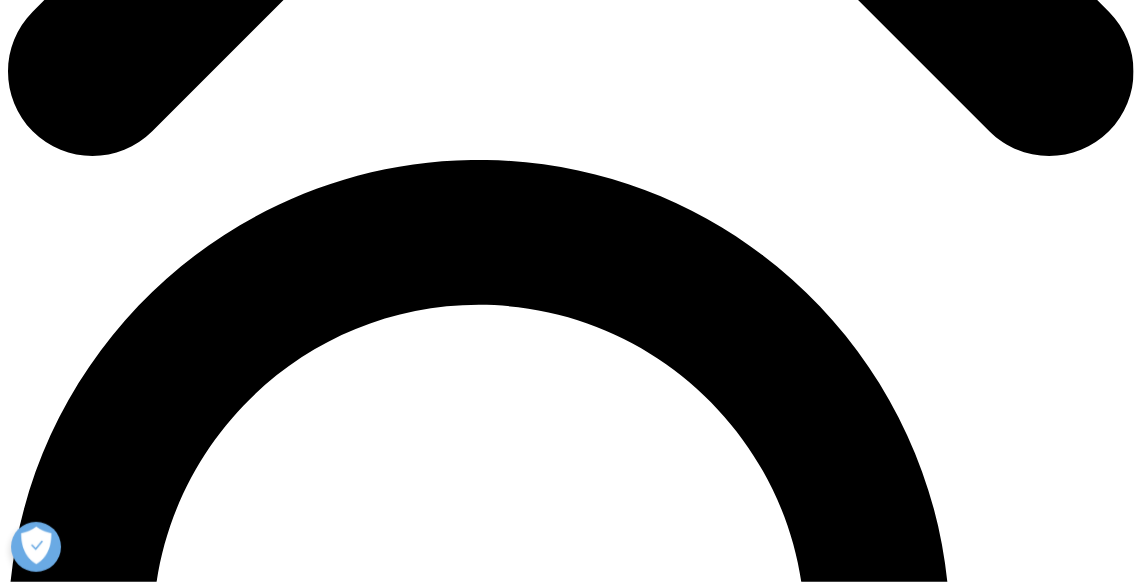 scroll, scrollTop: 545, scrollLeft: 0, axis: vertical 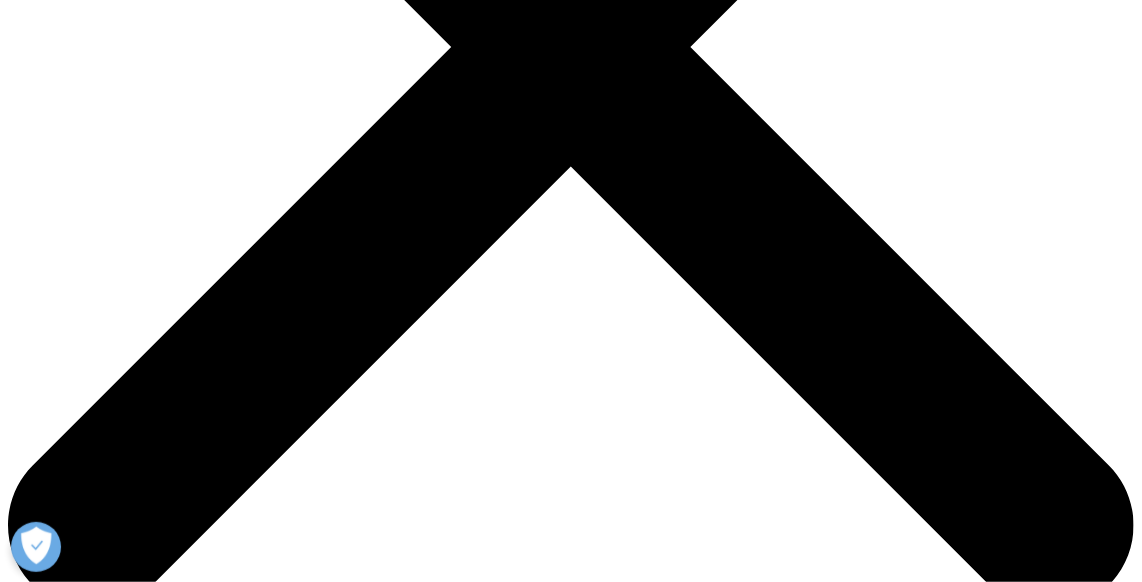 click on "Clear Search Loading
Choose a Region
Contact Us" at bounding box center (571, 15184) 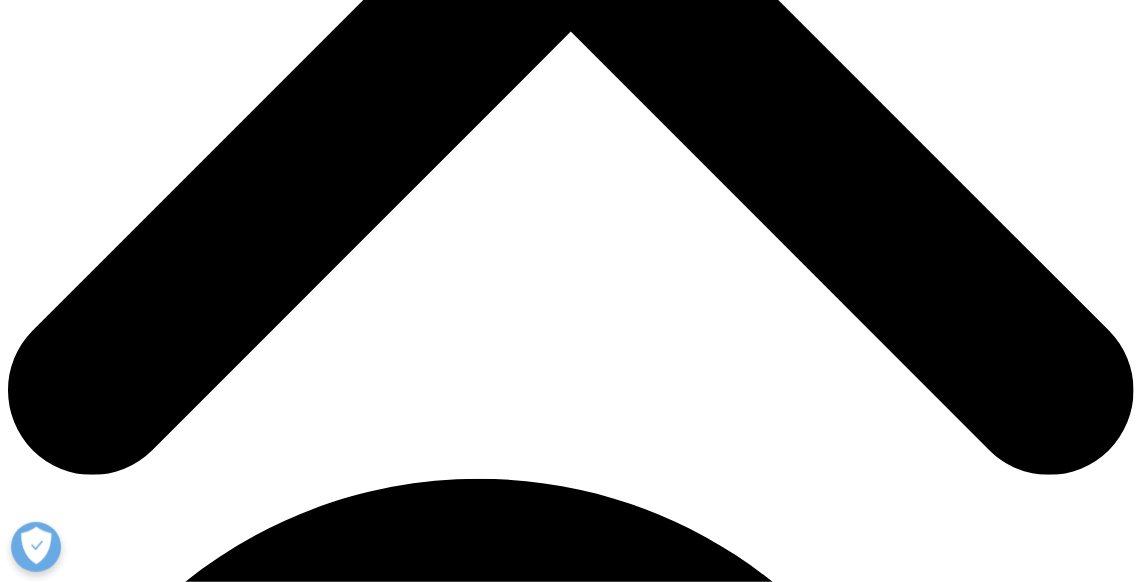 scroll, scrollTop: 636, scrollLeft: 0, axis: vertical 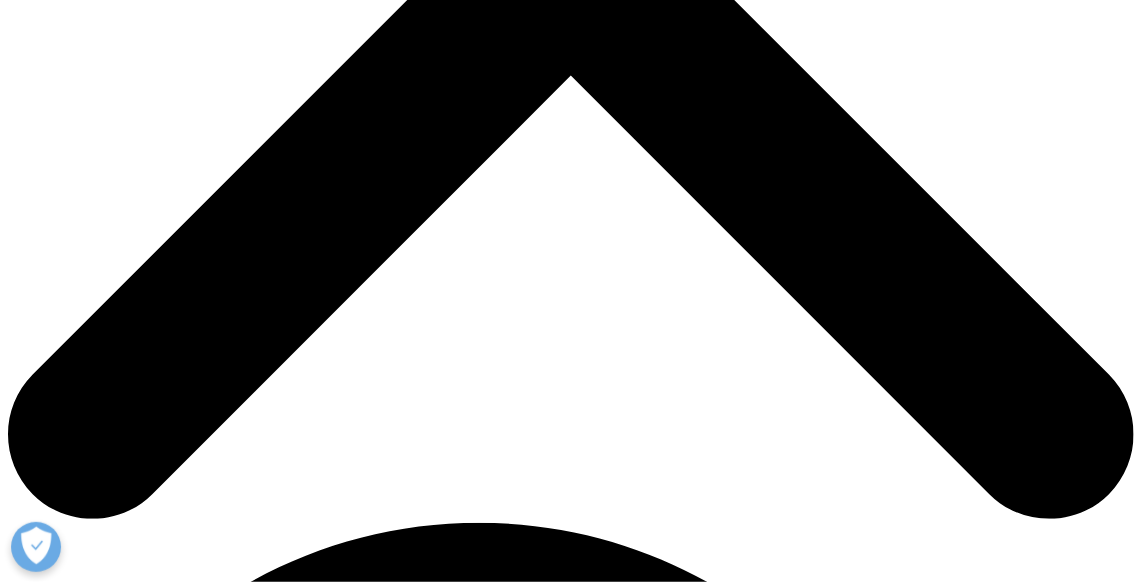 click at bounding box center (497, 28984) 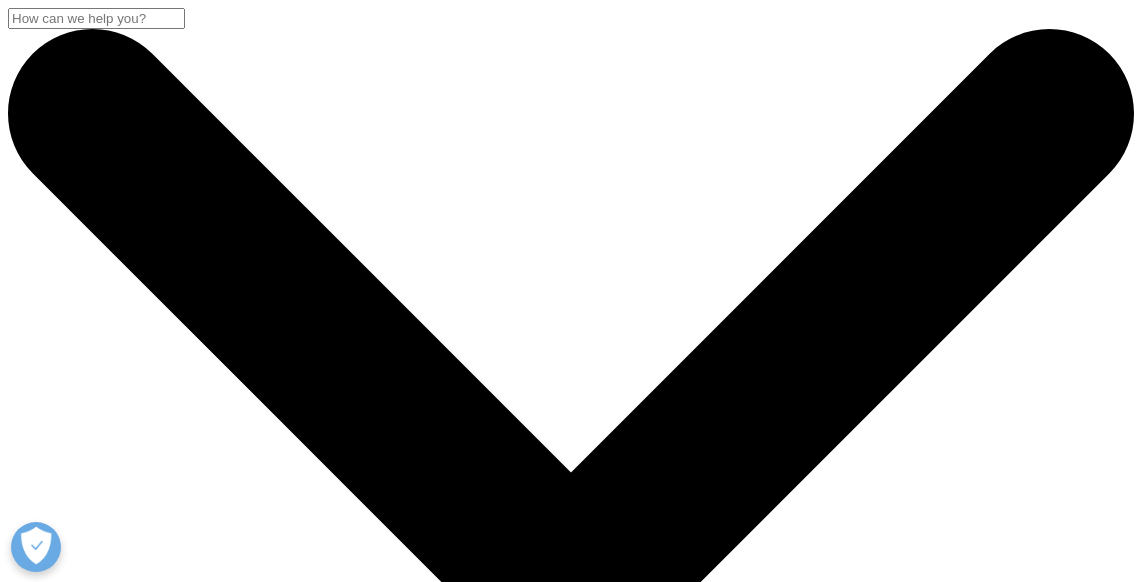 scroll, scrollTop: 3454, scrollLeft: 0, axis: vertical 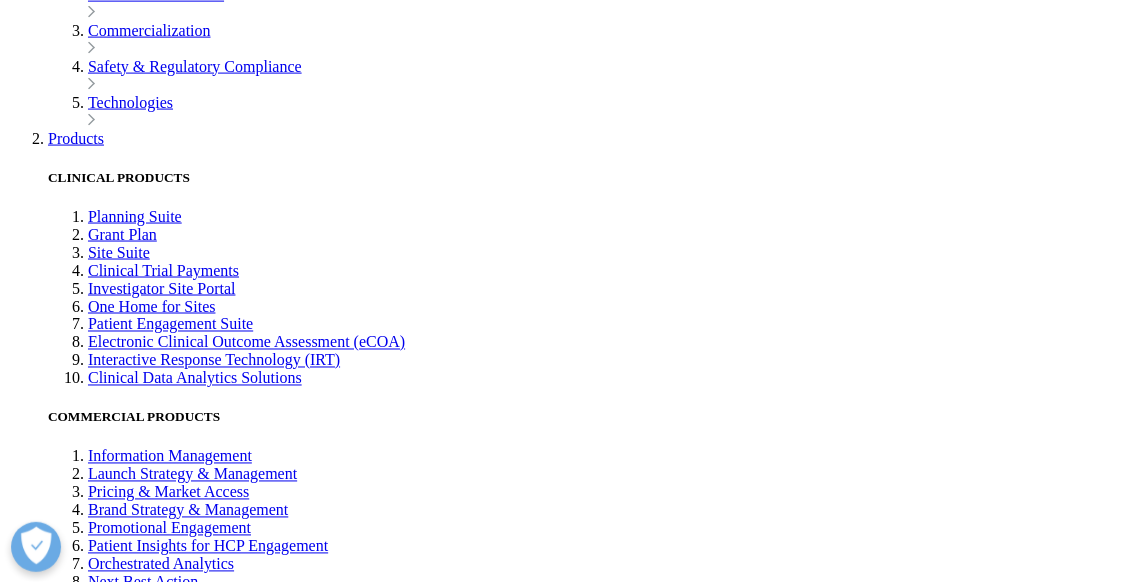 click at bounding box center (39, 18045) 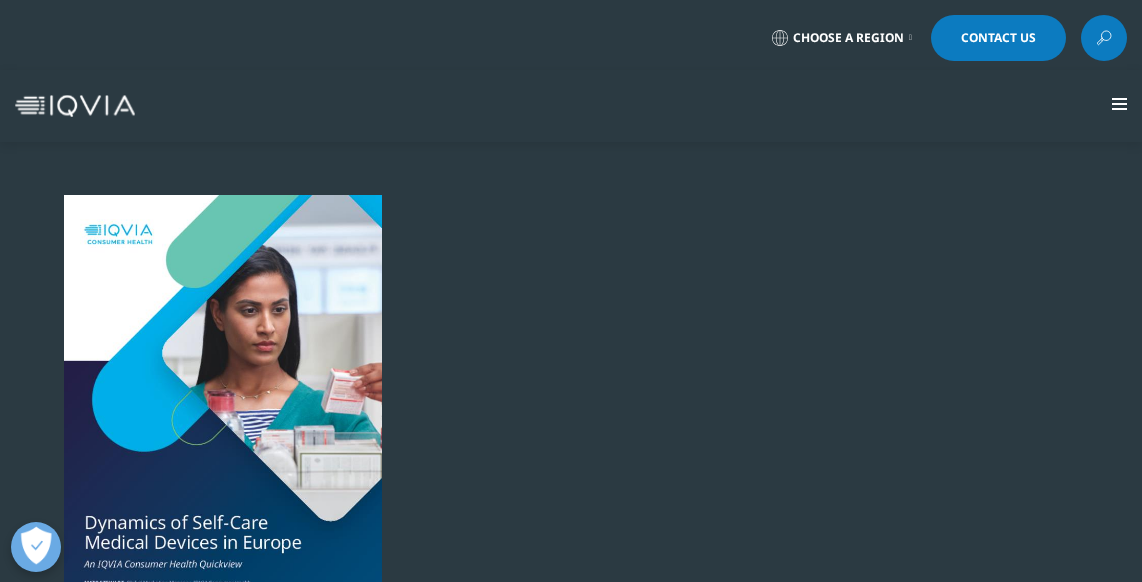 scroll, scrollTop: 0, scrollLeft: 0, axis: both 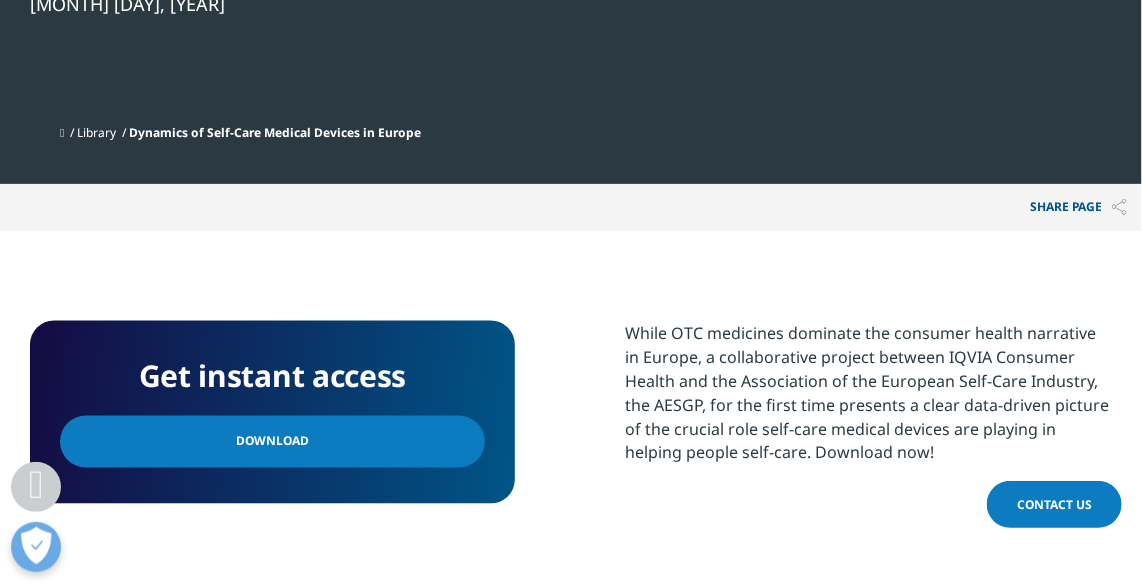 click on "Download" at bounding box center (272, 442) 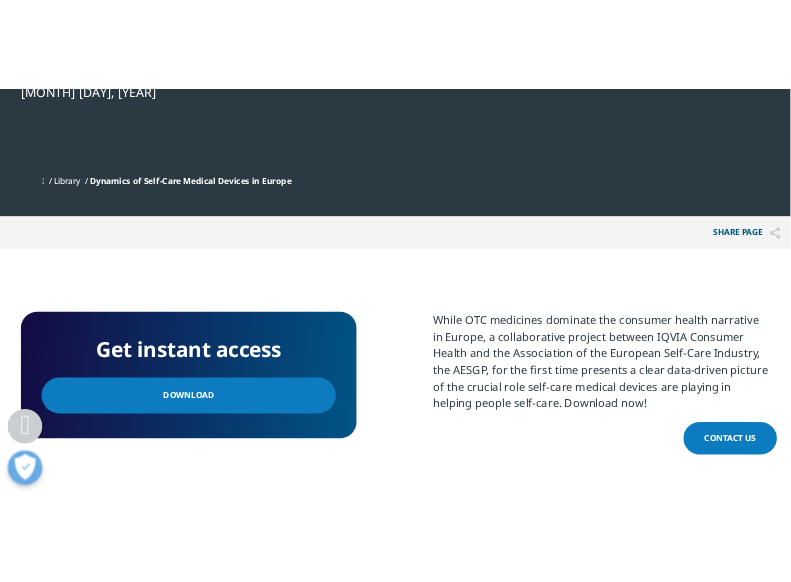 scroll, scrollTop: 983, scrollLeft: 0, axis: vertical 